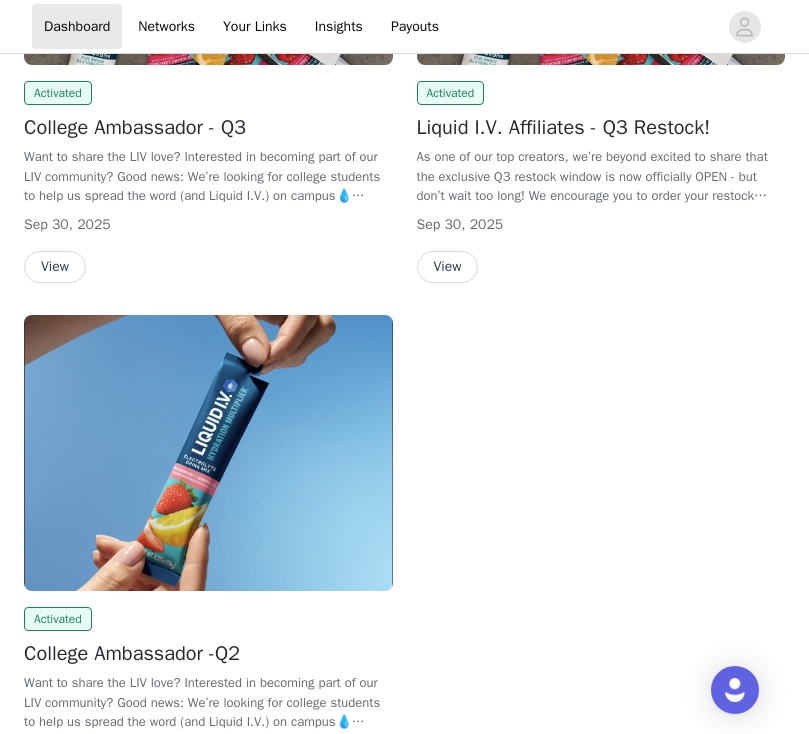scroll, scrollTop: 476, scrollLeft: 0, axis: vertical 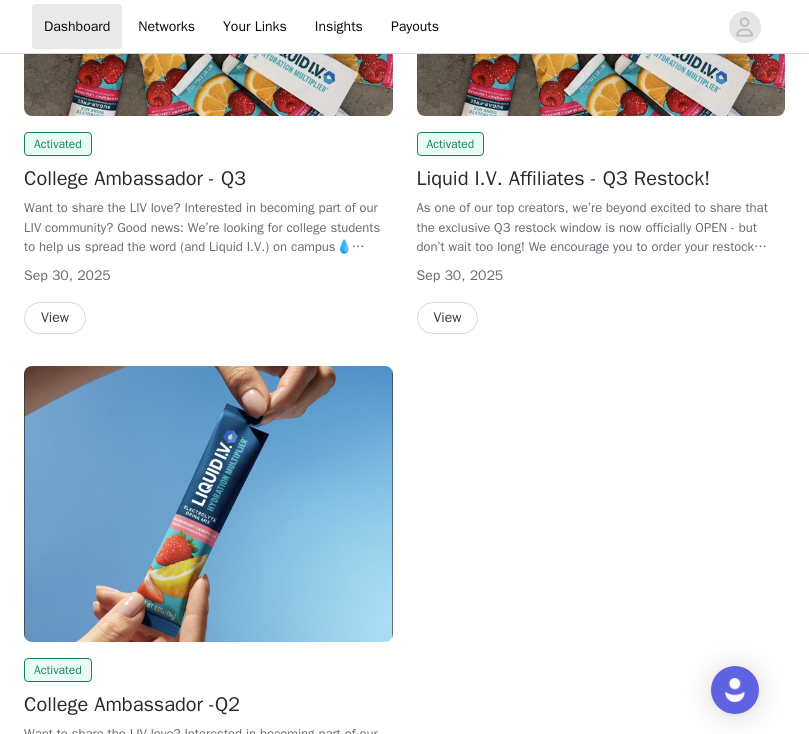 click on "View" at bounding box center (55, 318) 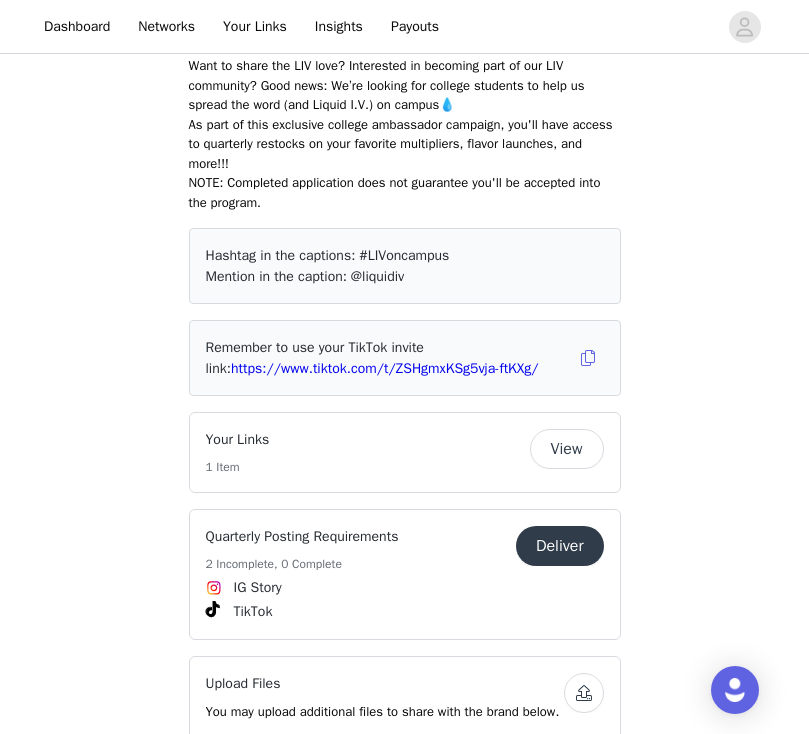 scroll, scrollTop: 652, scrollLeft: 0, axis: vertical 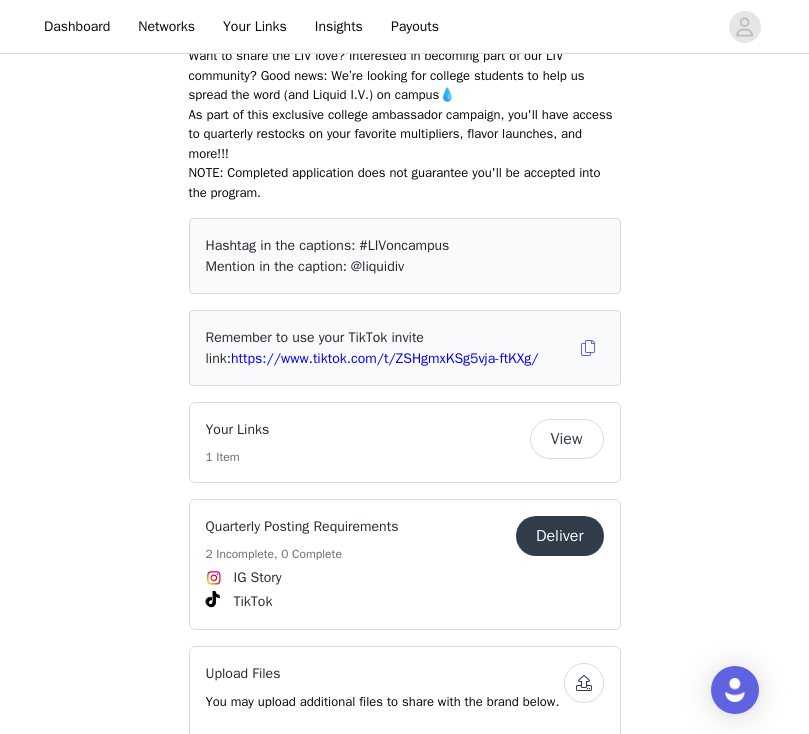 click on "Deliver" at bounding box center [560, 536] 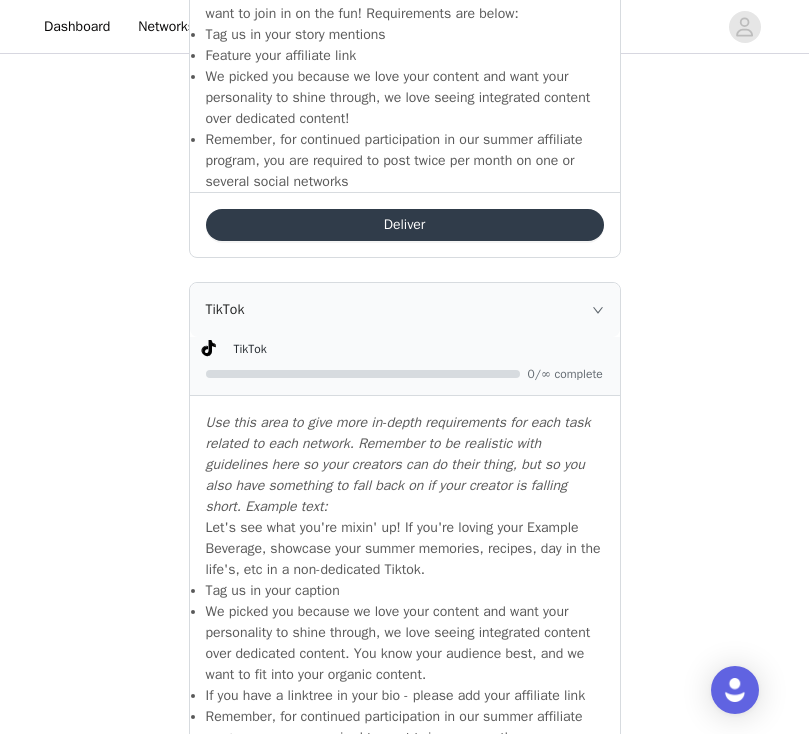 scroll, scrollTop: 1322, scrollLeft: 0, axis: vertical 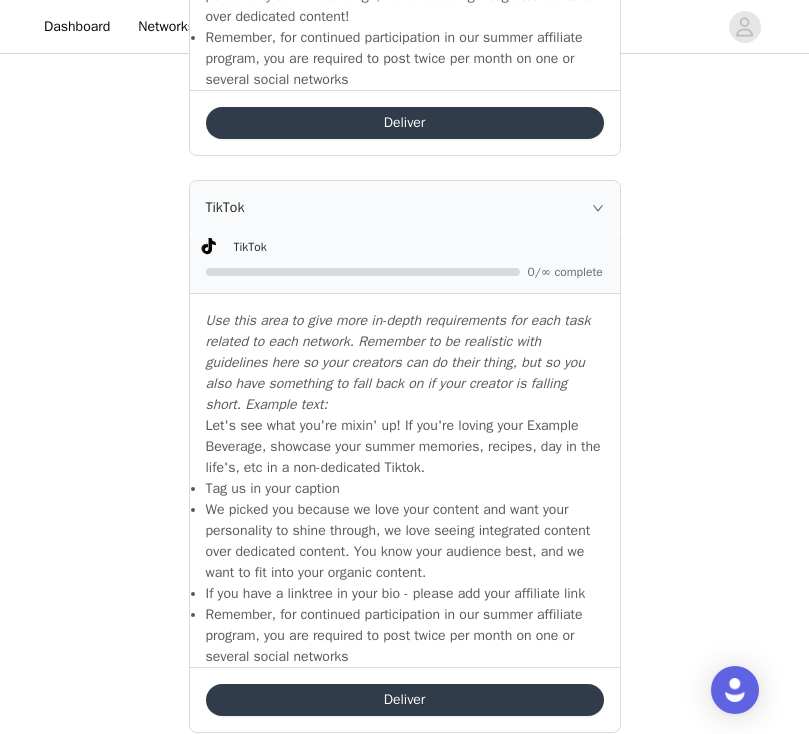 click on "Deliver" at bounding box center [405, 700] 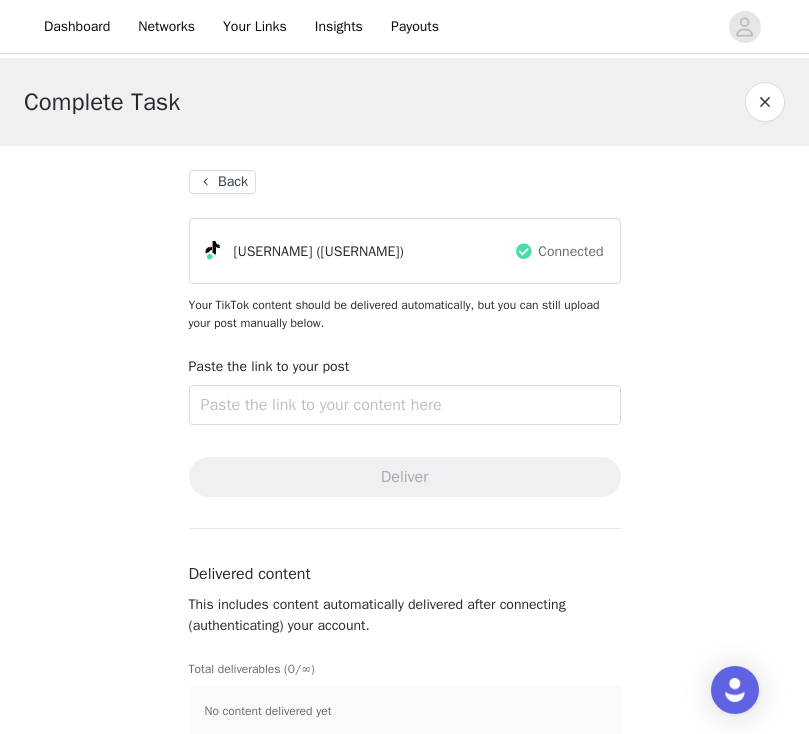scroll, scrollTop: 0, scrollLeft: 0, axis: both 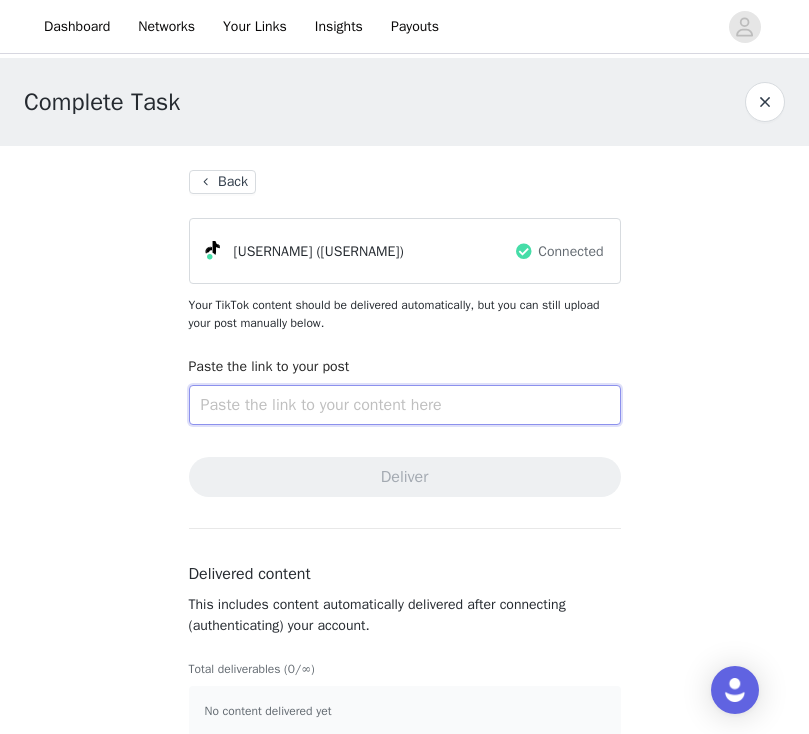 click at bounding box center [405, 405] 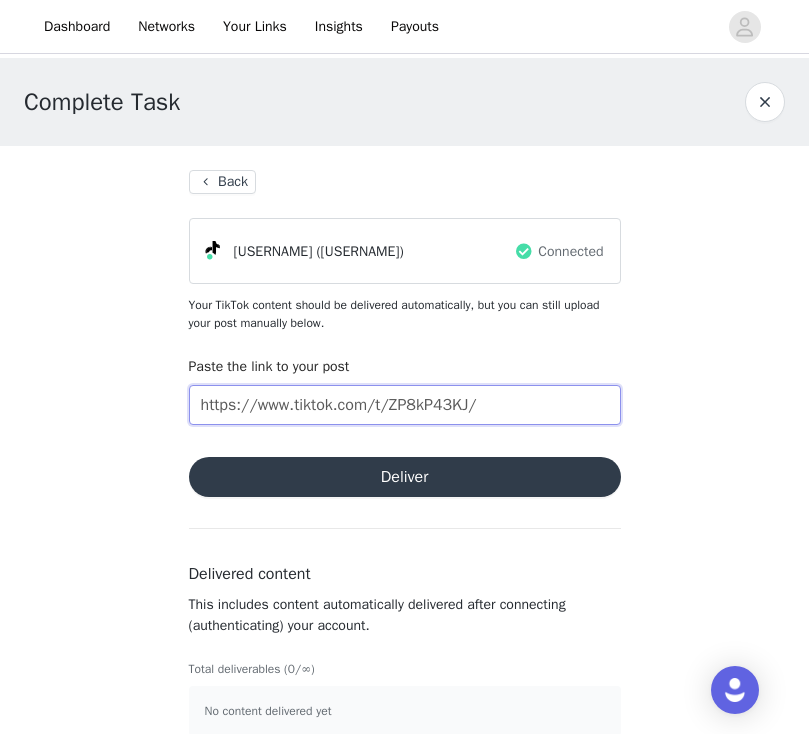 type on "https://www.tiktok.com/t/ZP8kP43KJ/" 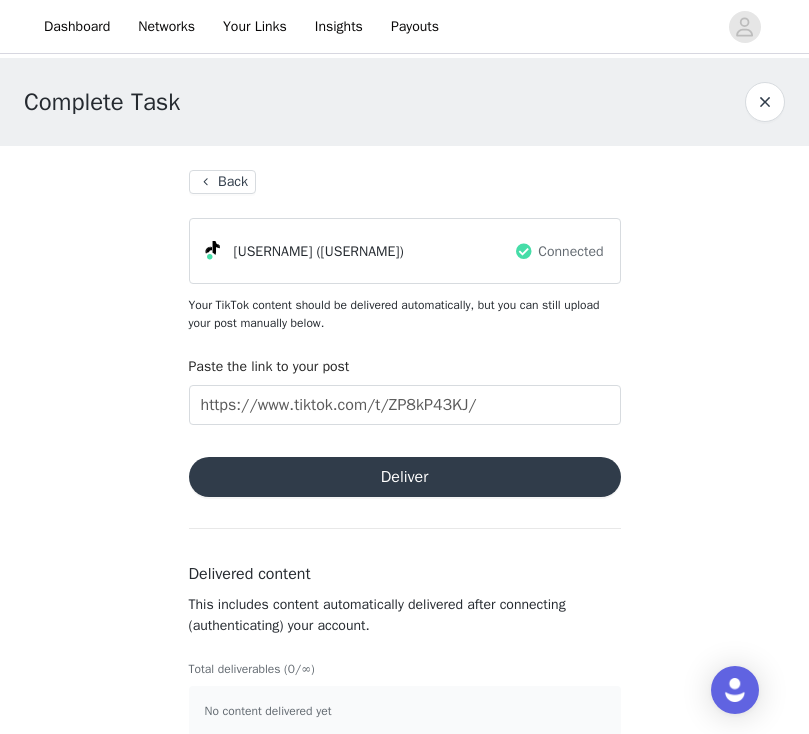 click on "Deliver" at bounding box center [405, 477] 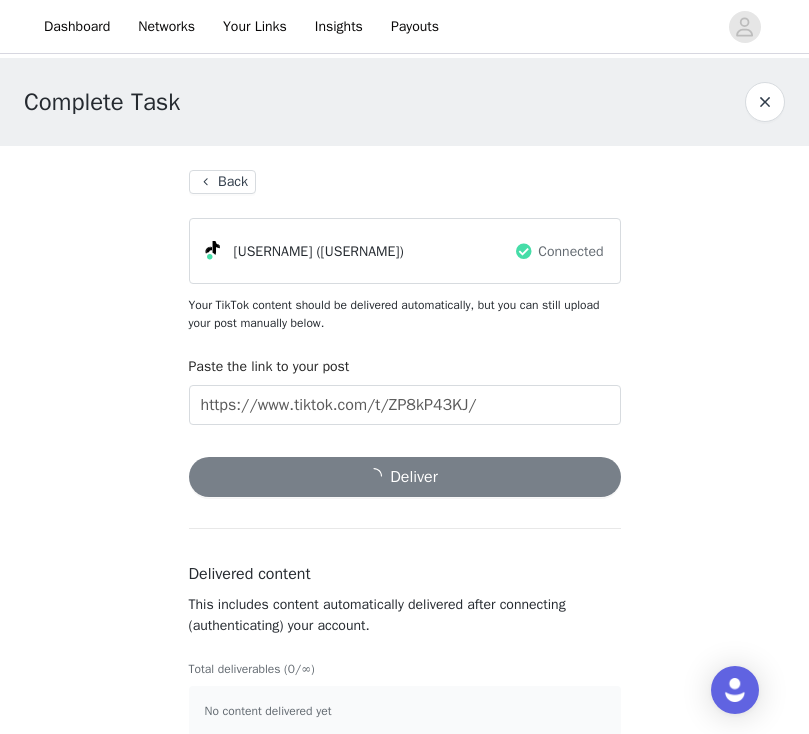 scroll, scrollTop: 26, scrollLeft: 0, axis: vertical 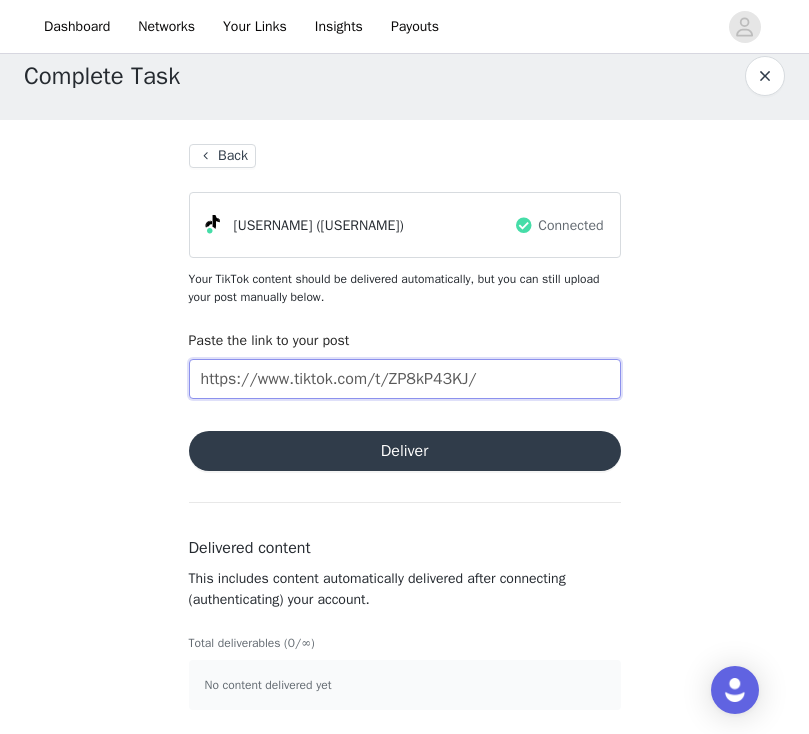 click on "https://www.tiktok.com/t/ZP8kP43KJ/" at bounding box center [405, 379] 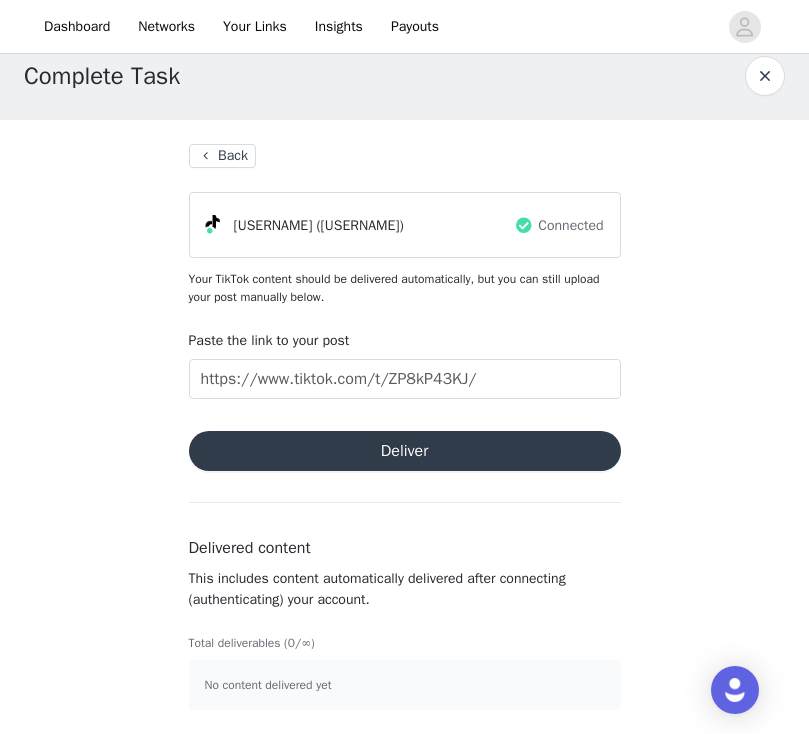 click on "Back" at bounding box center (222, 156) 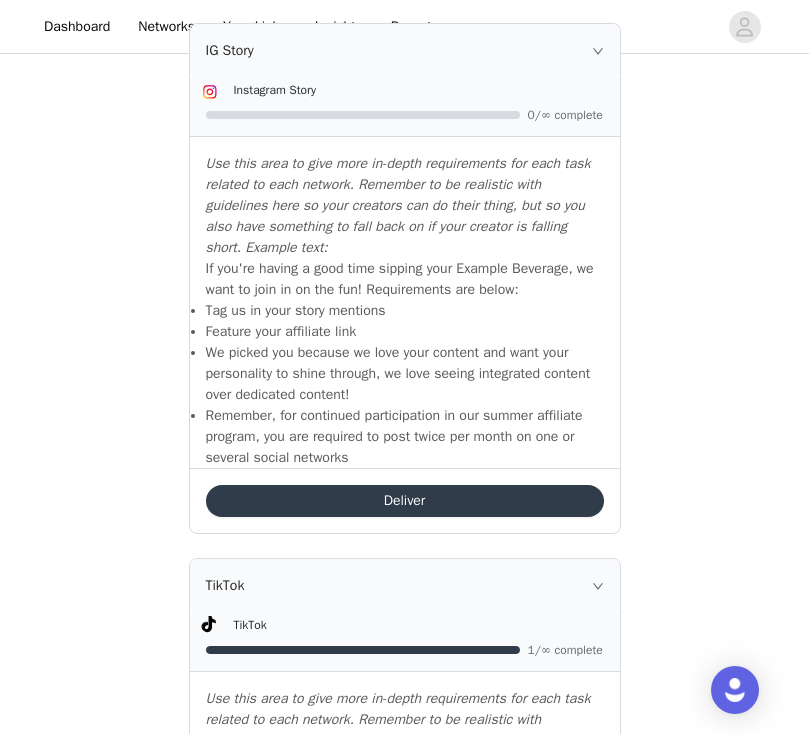 scroll, scrollTop: 252, scrollLeft: 0, axis: vertical 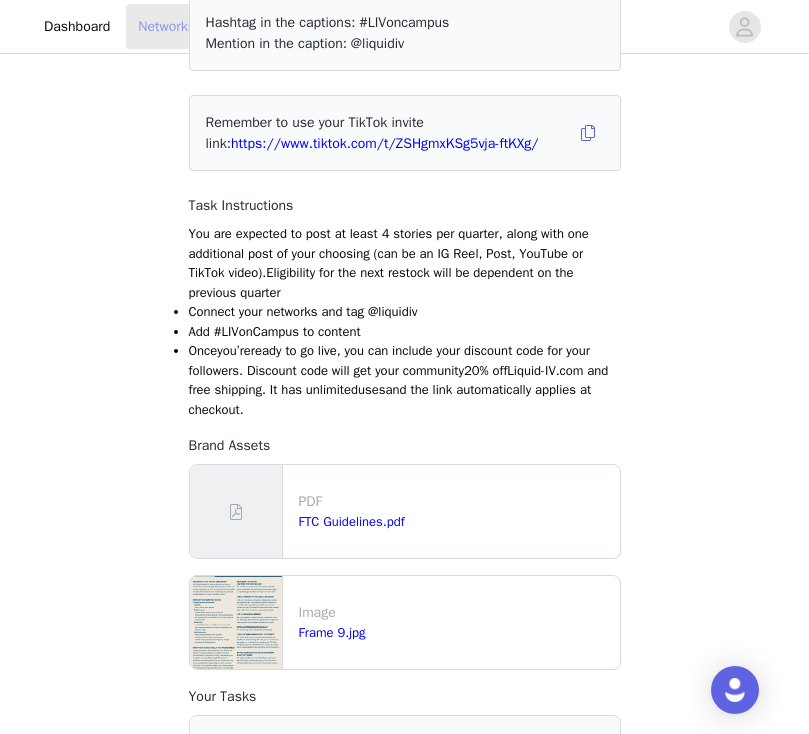 click on "Networks" at bounding box center (166, 26) 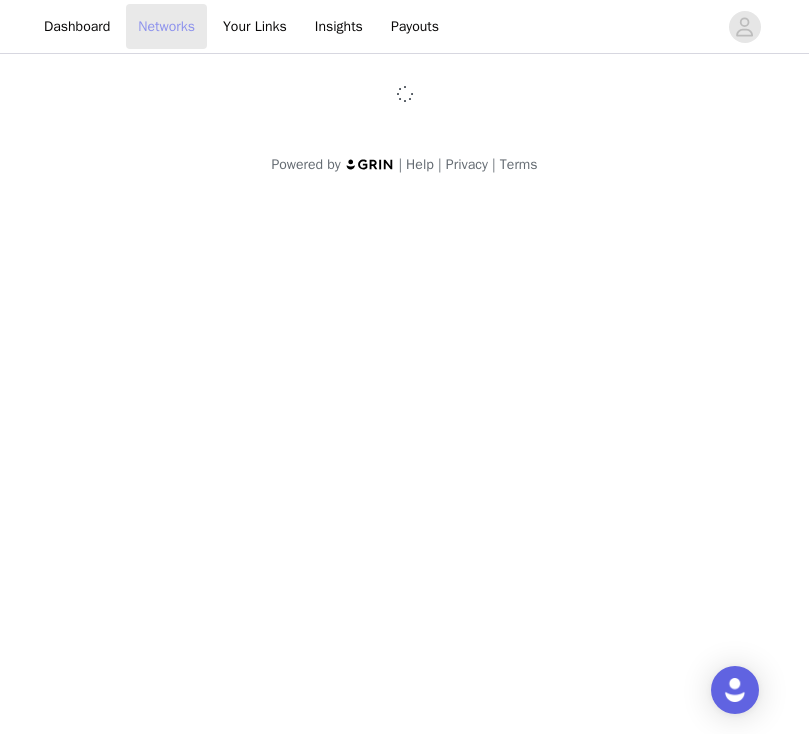 scroll, scrollTop: 0, scrollLeft: 0, axis: both 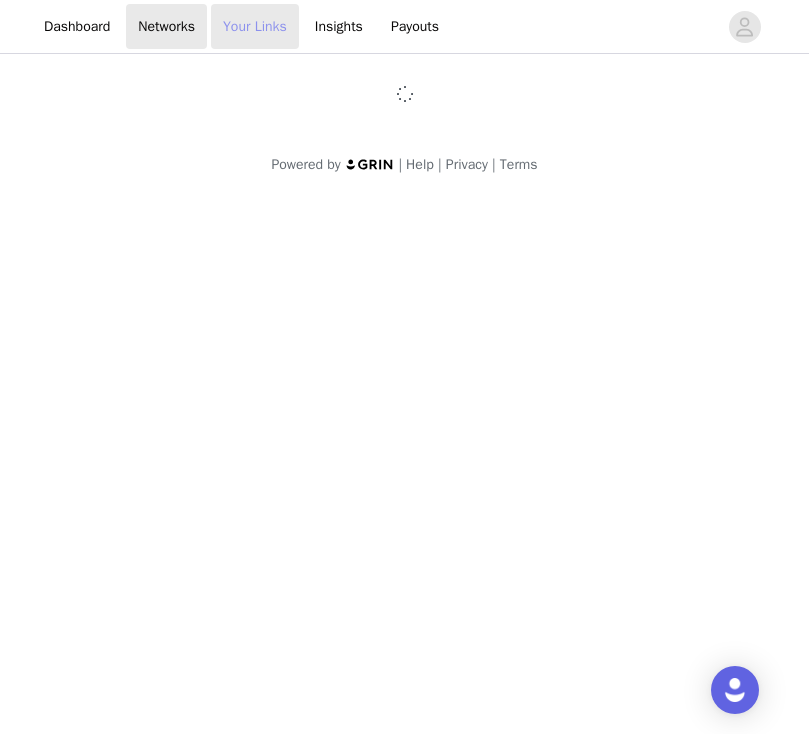 click on "Your Links" at bounding box center (255, 26) 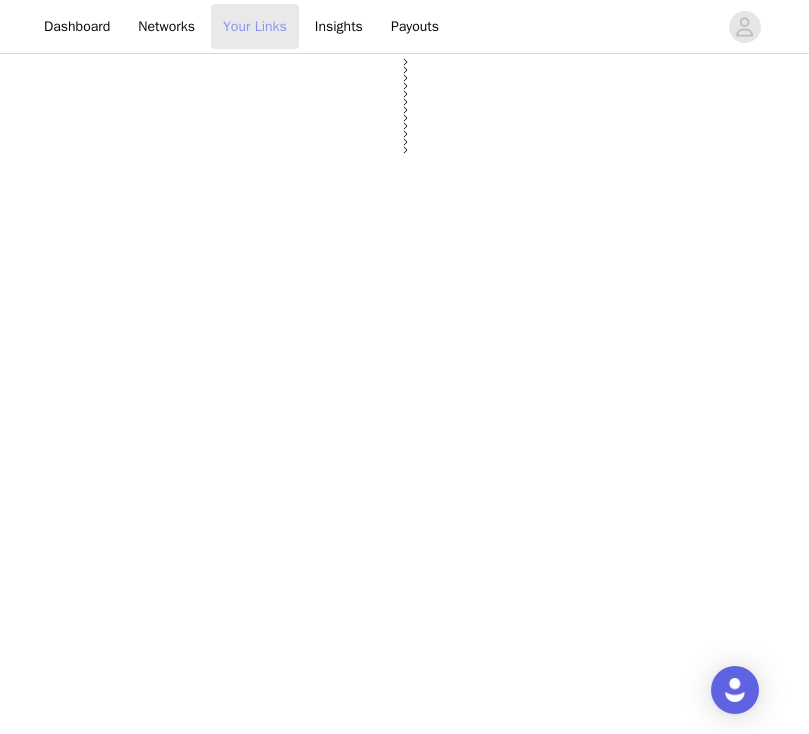 select on "12" 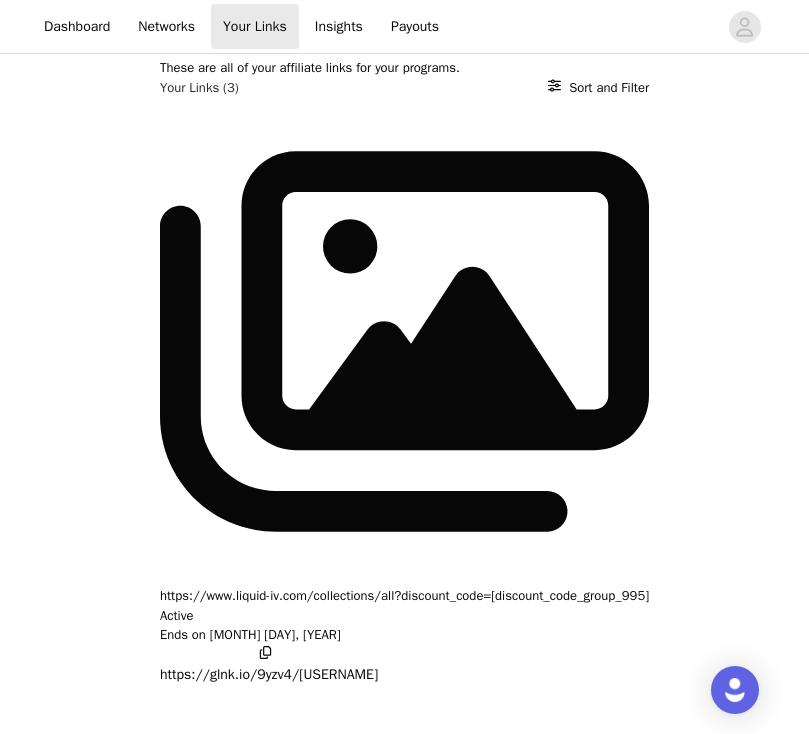 click on "https://glnk.io/9yzv4/[USERNAME]" at bounding box center (269, 665) 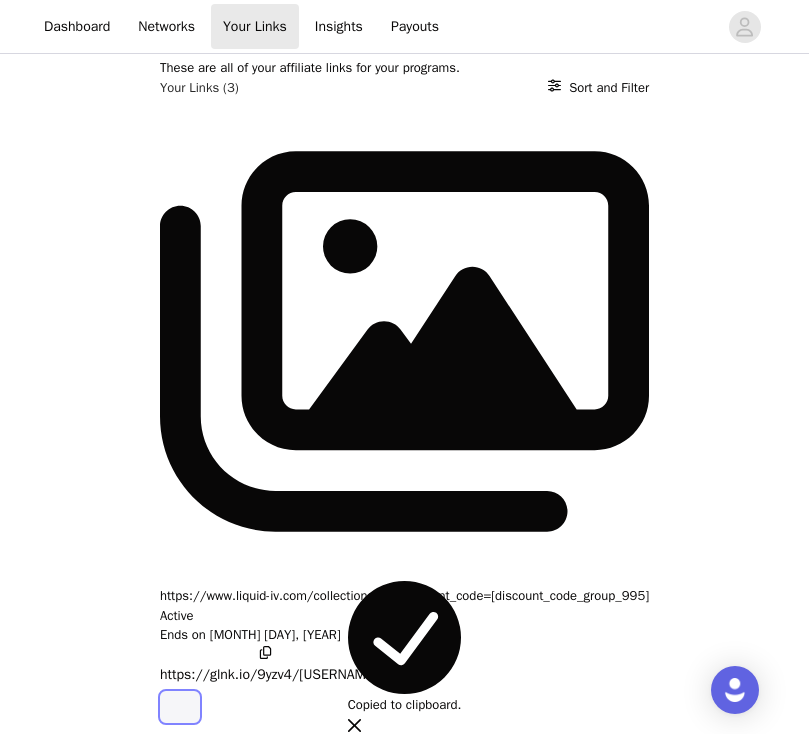 click 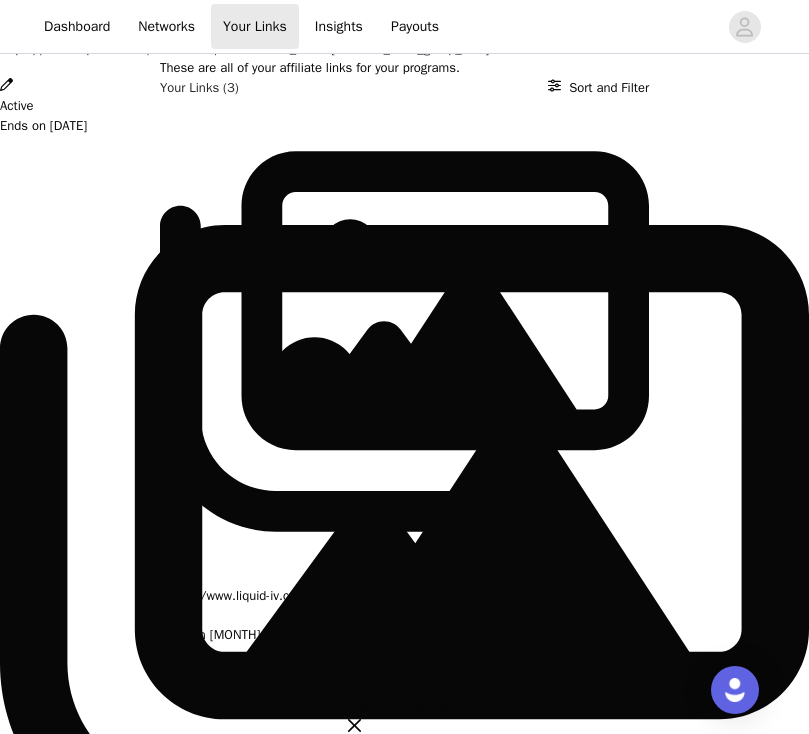 drag, startPoint x: 620, startPoint y: 567, endPoint x: 715, endPoint y: 567, distance: 95 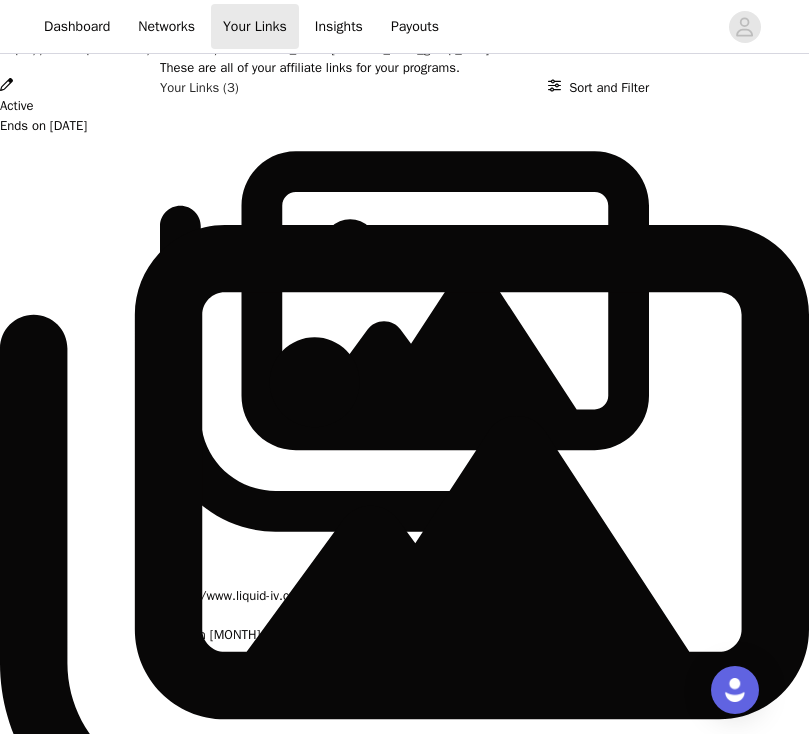 click on "https://www.liquid-iv.com/collections/all?discount_code=[discount_code_group_995]" at bounding box center (404, 49) 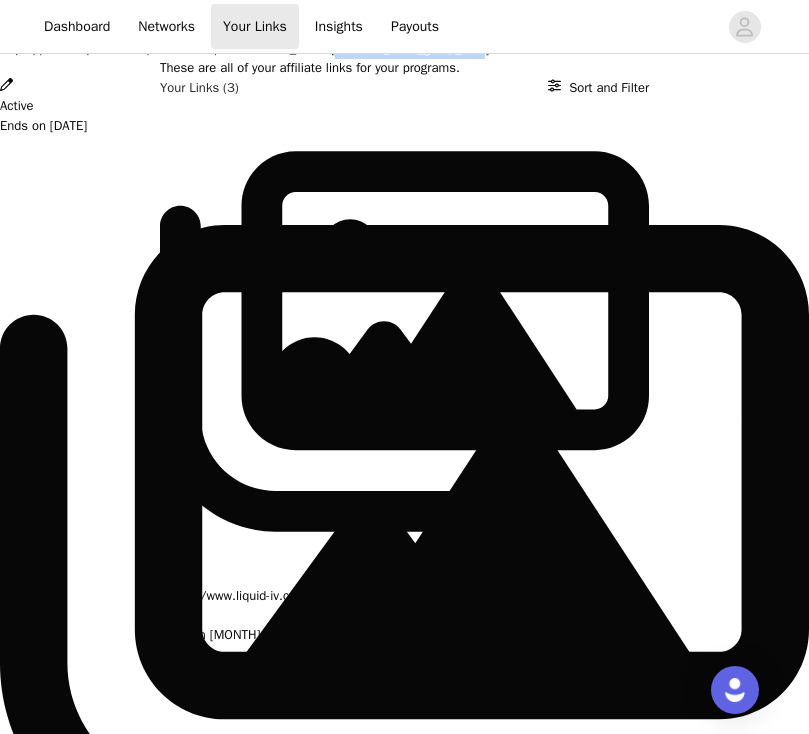 drag, startPoint x: 486, startPoint y: 188, endPoint x: 716, endPoint y: 184, distance: 230.03477 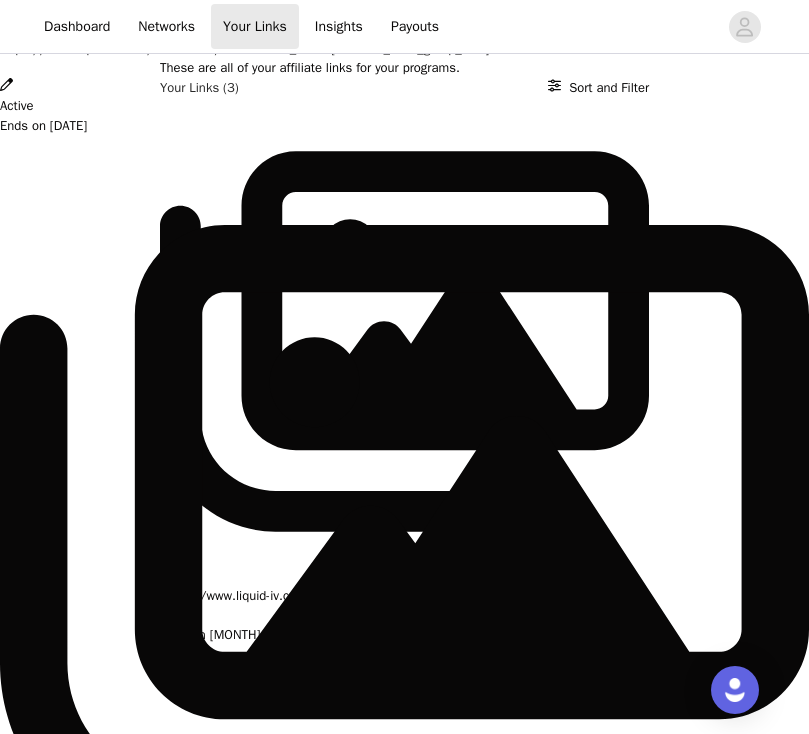 click on "Payout Details:" at bounding box center [404, 1102] 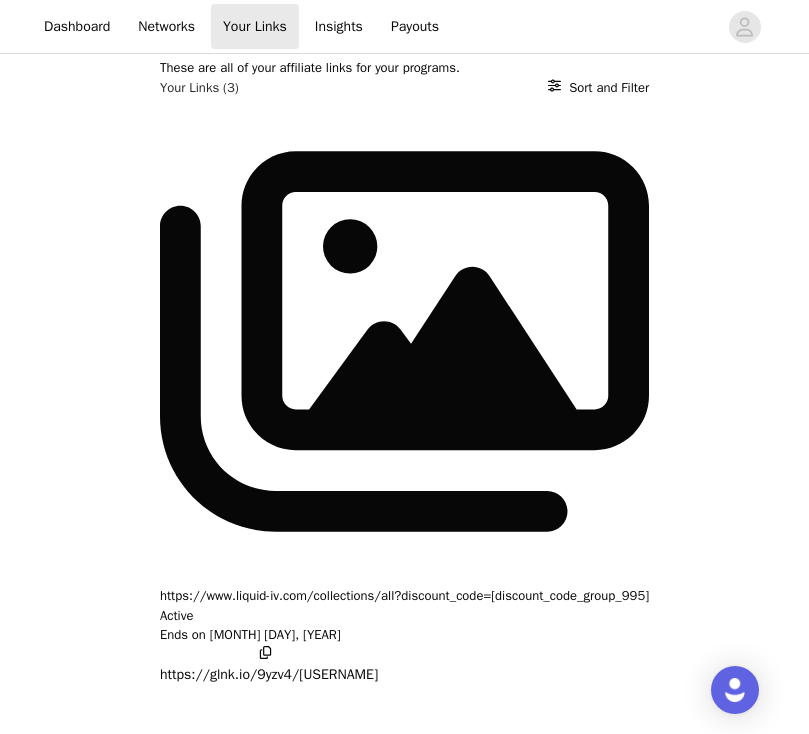 click on "https://www.liquid-iv.com/collections/all?discount_code=[discount_code_group_995] Active Ends on [MONTH] [DAY], [YEAR]" at bounding box center [404, 1241] 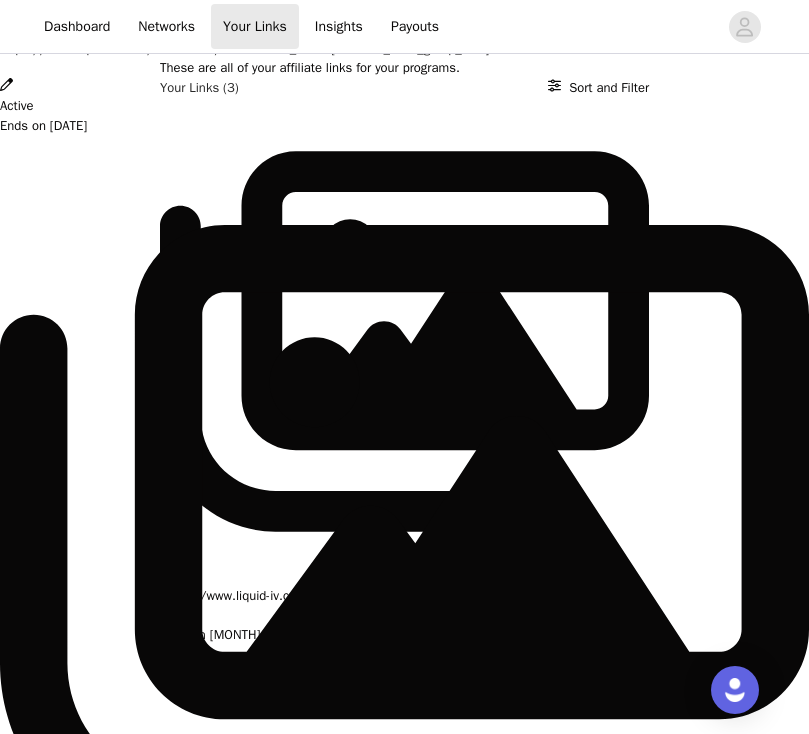 scroll, scrollTop: 94, scrollLeft: 0, axis: vertical 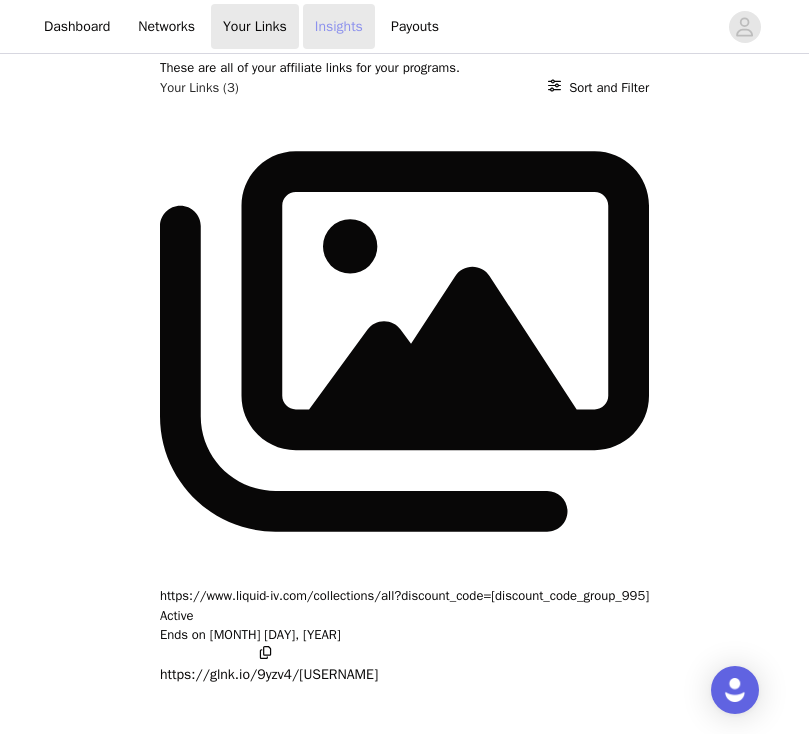 click on "Insights" at bounding box center (339, 26) 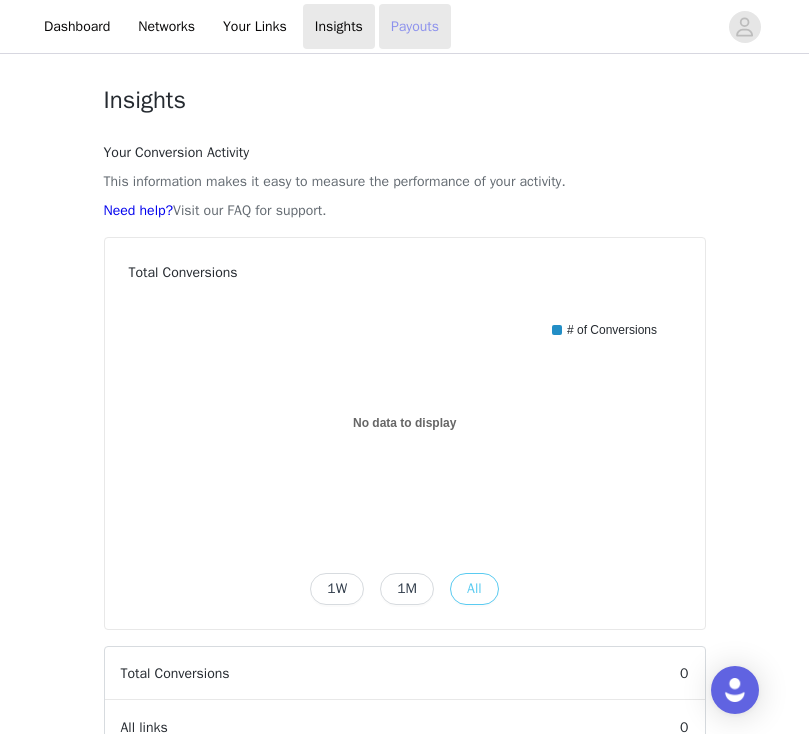 click on "Payouts" at bounding box center [415, 26] 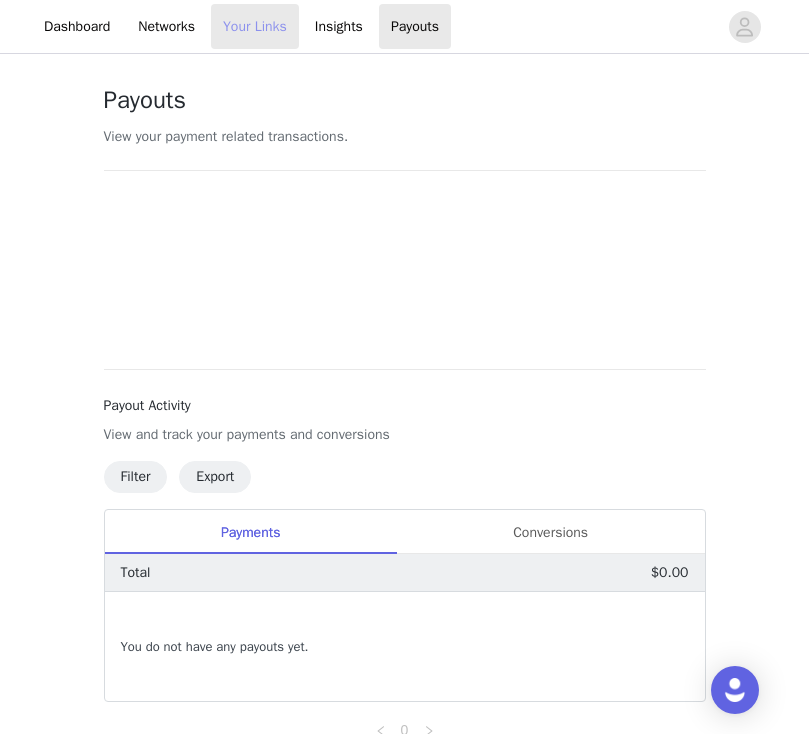 click on "Your Links" at bounding box center [255, 26] 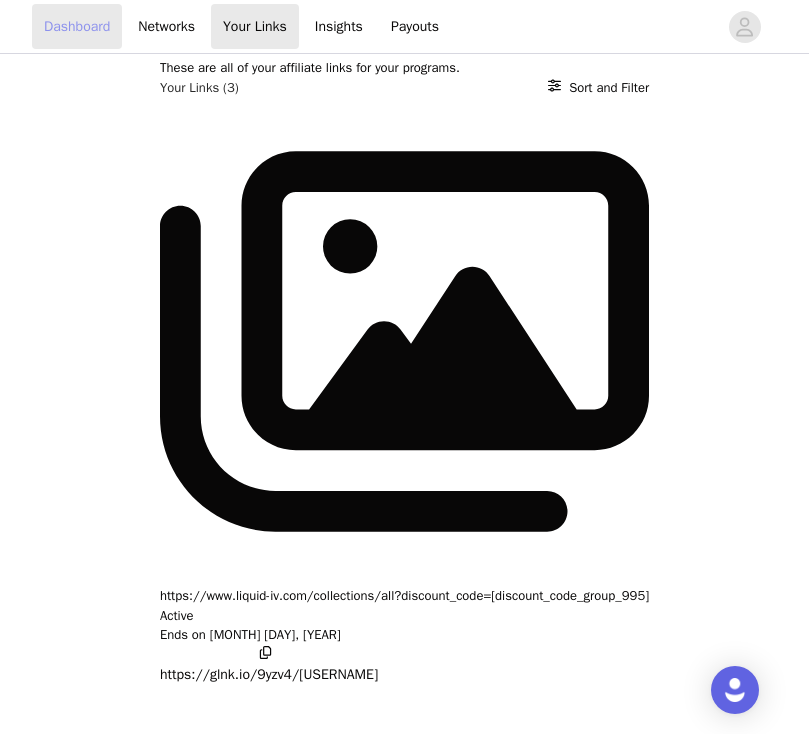 click on "Dashboard" at bounding box center [77, 26] 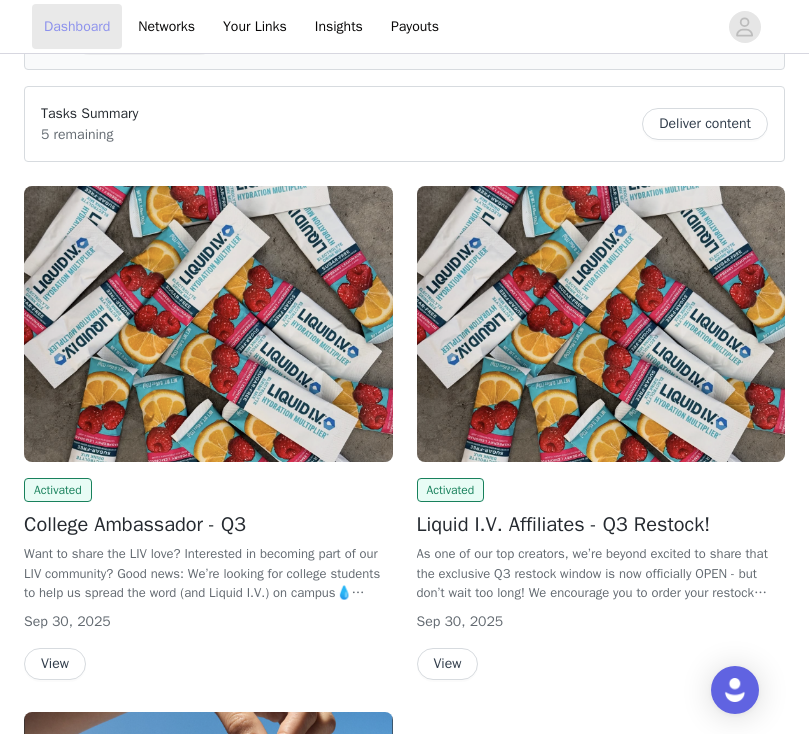 scroll, scrollTop: 10, scrollLeft: 0, axis: vertical 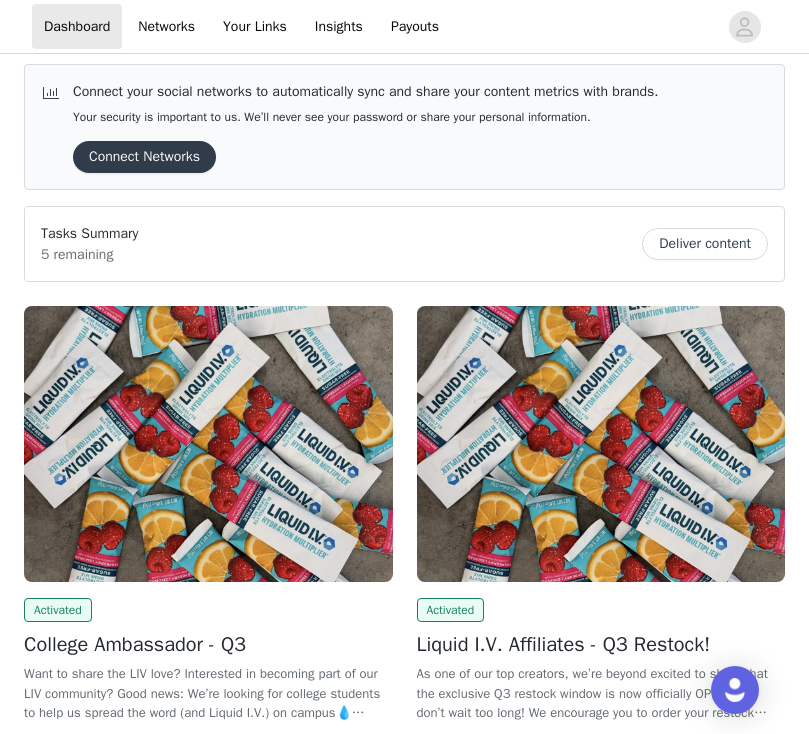 click on "Deliver content" at bounding box center (705, 244) 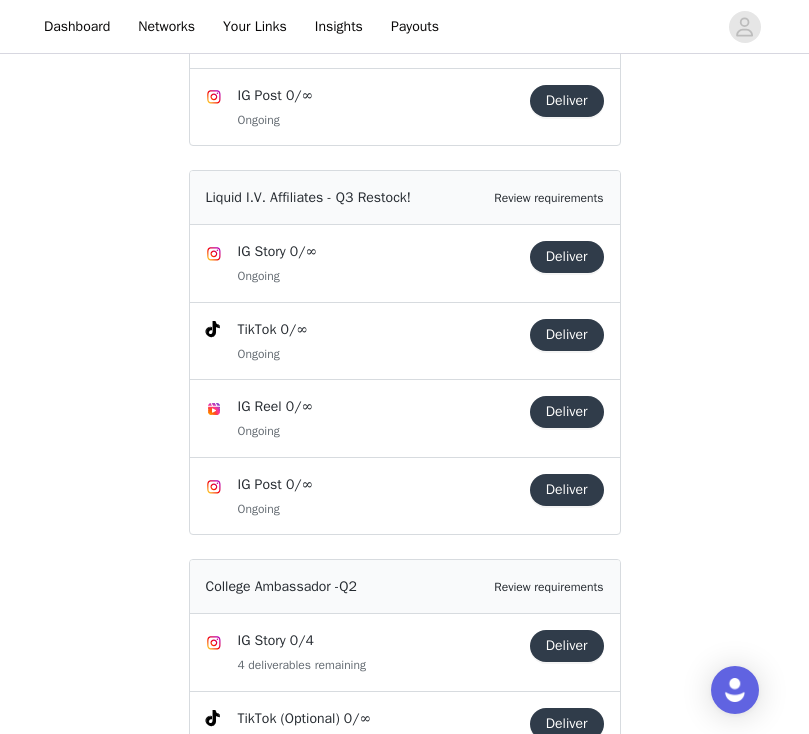 scroll, scrollTop: 0, scrollLeft: 0, axis: both 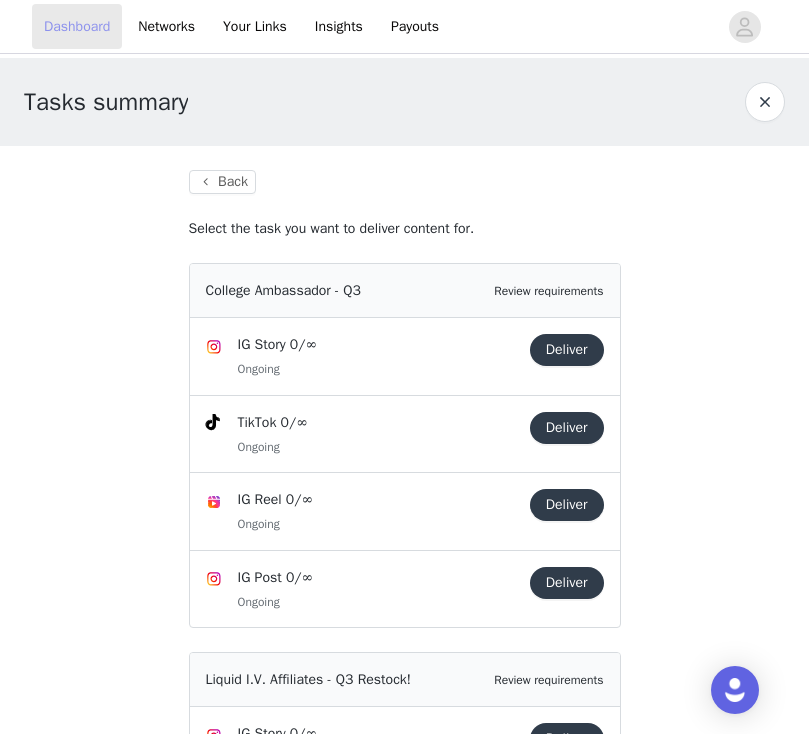 click on "Dashboard" at bounding box center (77, 26) 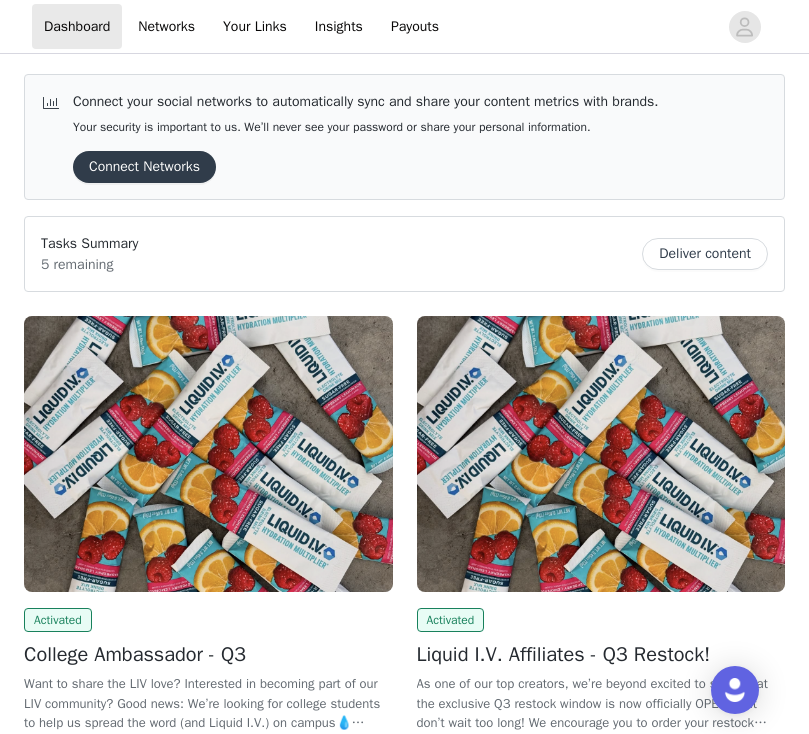 click at bounding box center [208, 454] 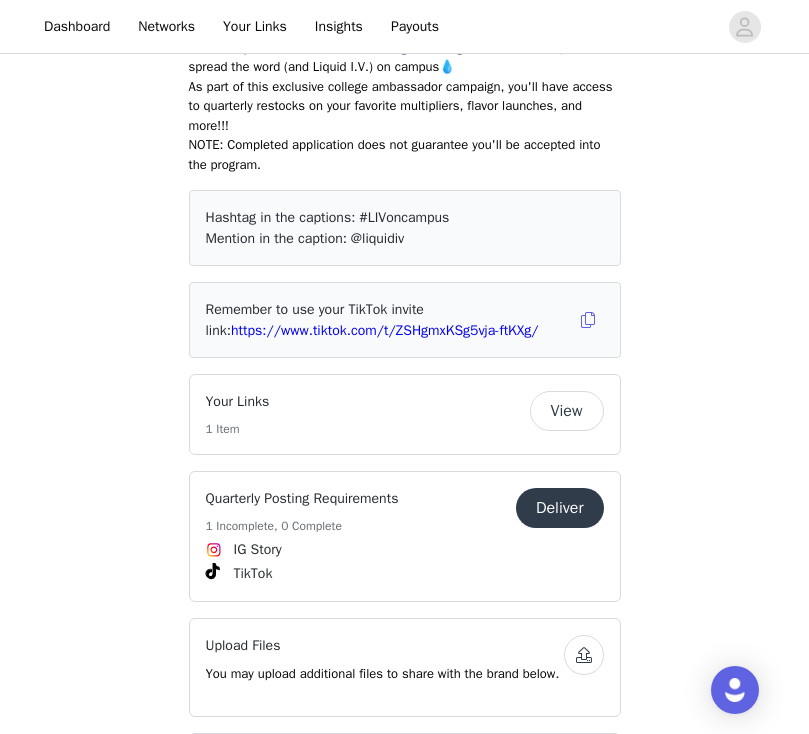 scroll, scrollTop: 738, scrollLeft: 0, axis: vertical 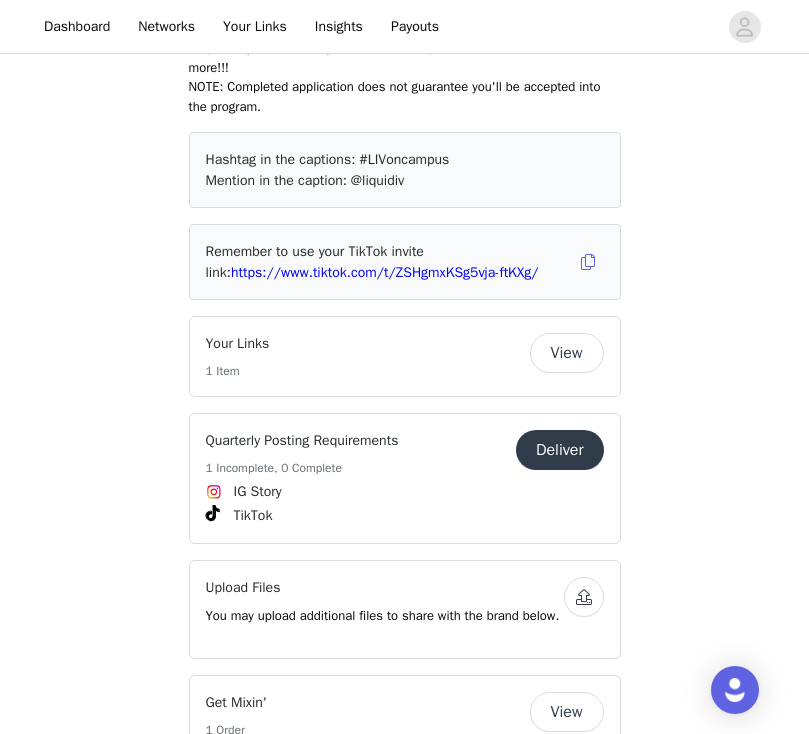 click on "Deliver" at bounding box center [560, 450] 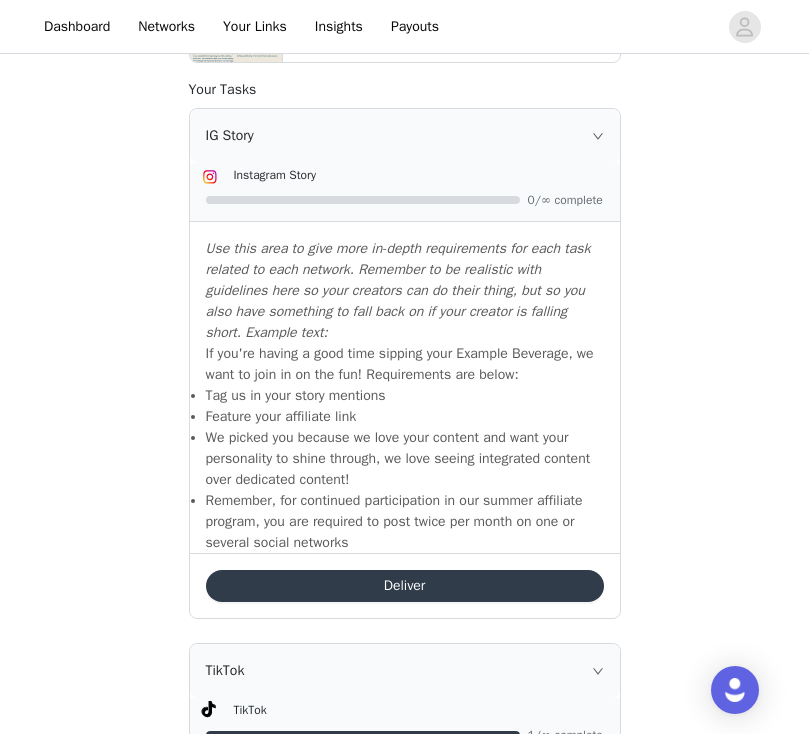 scroll, scrollTop: 1331, scrollLeft: 0, axis: vertical 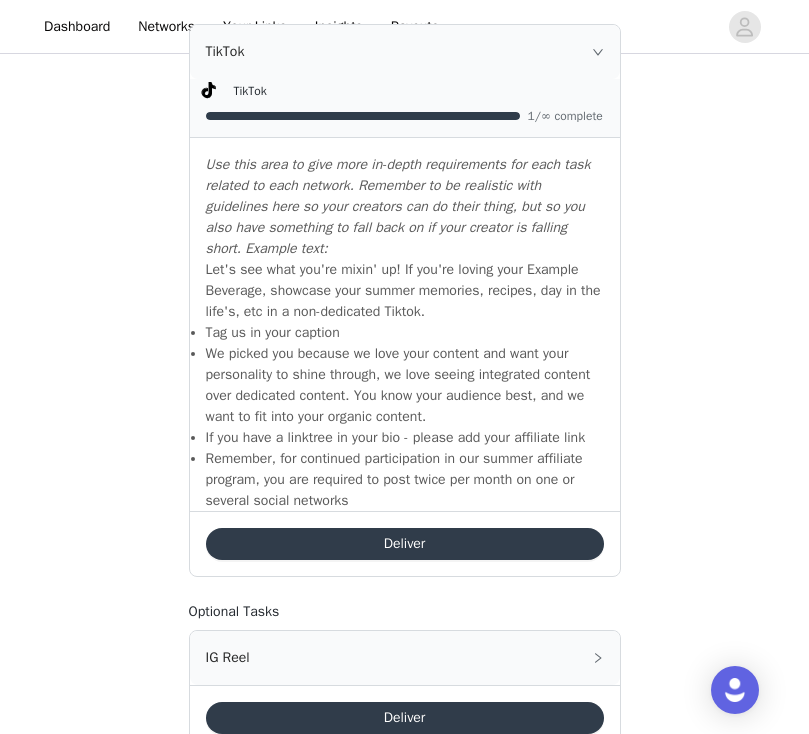 click on "If you have a linktree in your bio - please add your affiliate link" at bounding box center (405, 437) 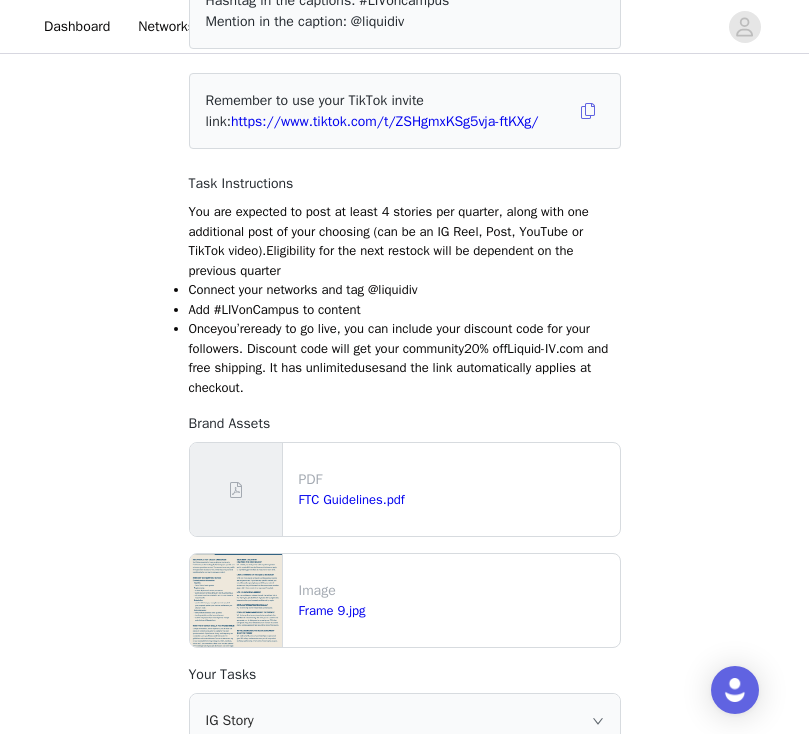 scroll, scrollTop: 108, scrollLeft: 0, axis: vertical 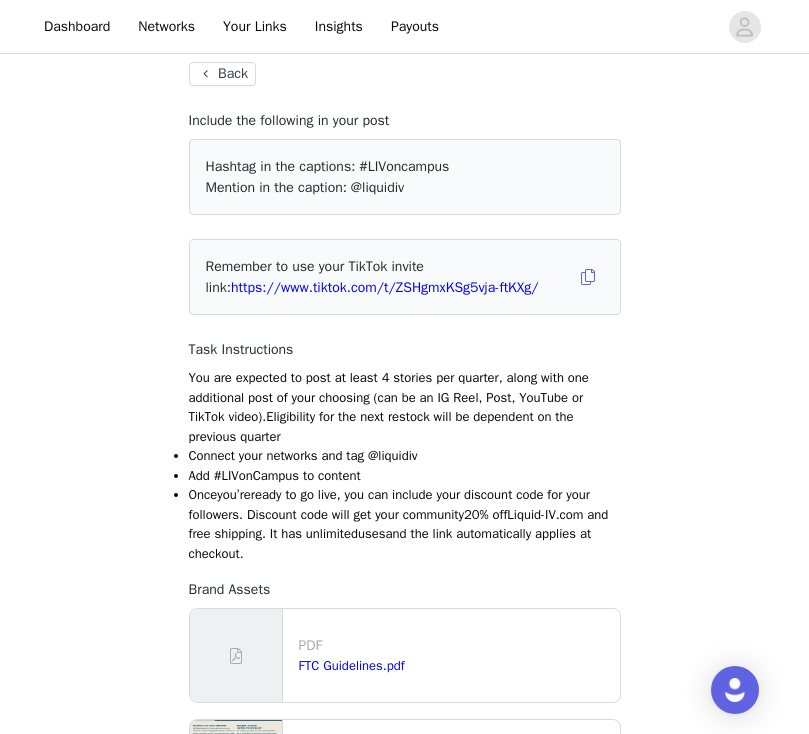 click on "Once you’re ready to go live, you can include your discount code for your followers. Discount code will get your community 20% off Liquid-IV.com and free shipping . It has unlimited uses and the link automatically applies at checkout." at bounding box center [405, 524] 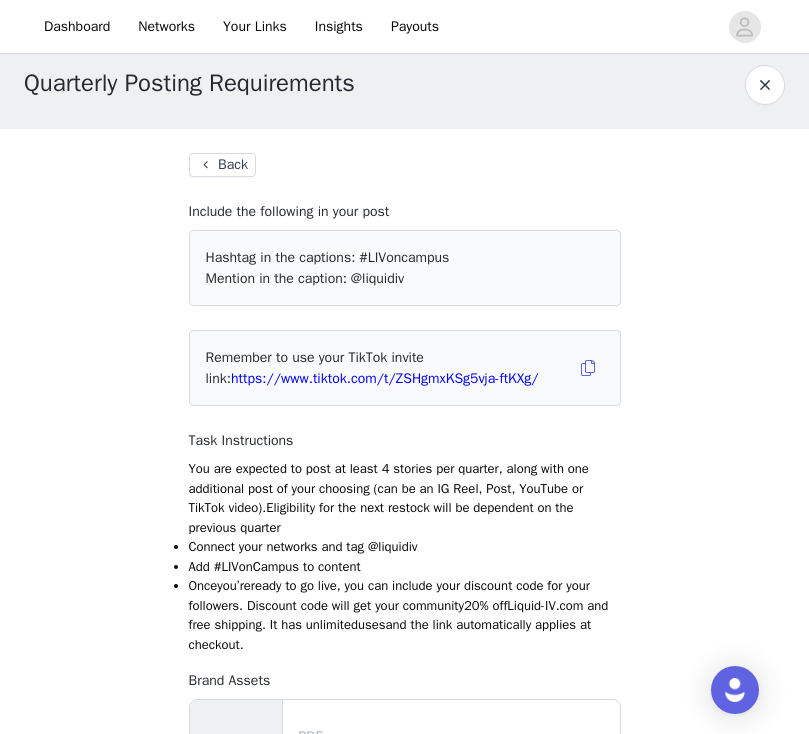 scroll, scrollTop: 0, scrollLeft: 0, axis: both 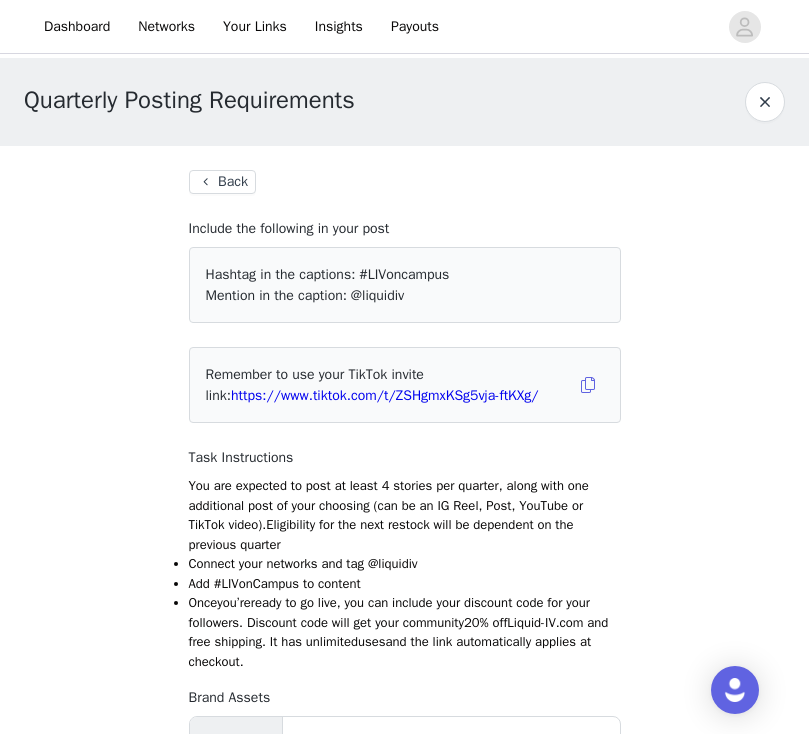 click on "Remember to use your
TikTok invite link:
https://www.tiktok.com/t/ZSHgmxKSg5vja-ftKXg/" at bounding box center (389, 385) 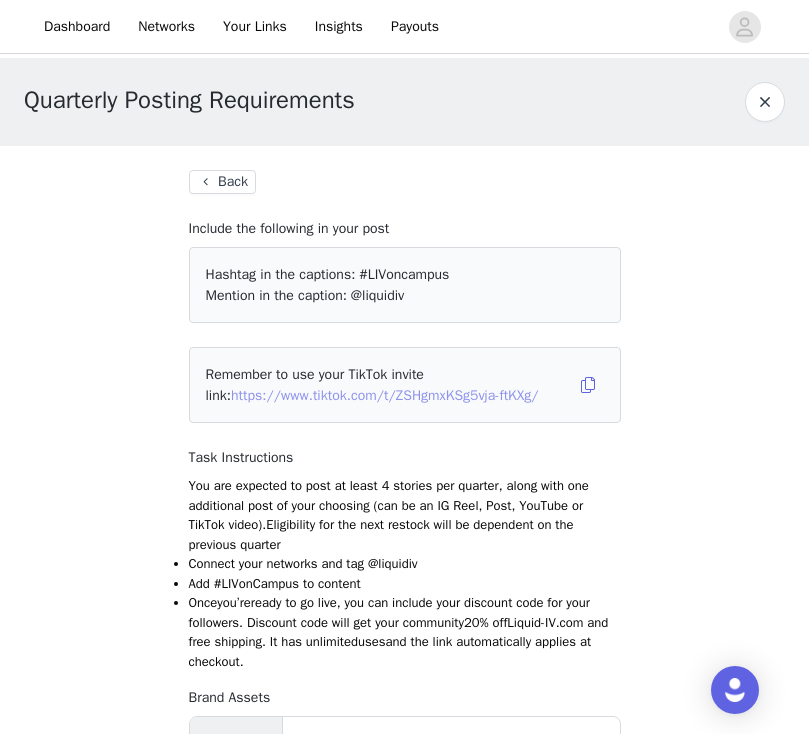 click on "https://www.tiktok.com/t/ZSHgmxKSg5vja-ftKXg/" at bounding box center (385, 395) 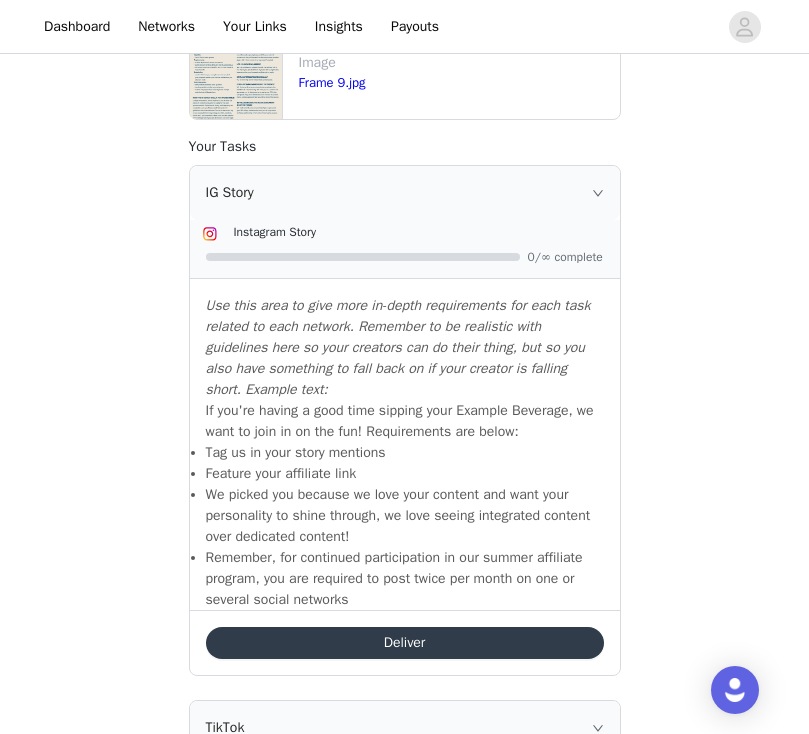 scroll, scrollTop: 391, scrollLeft: 0, axis: vertical 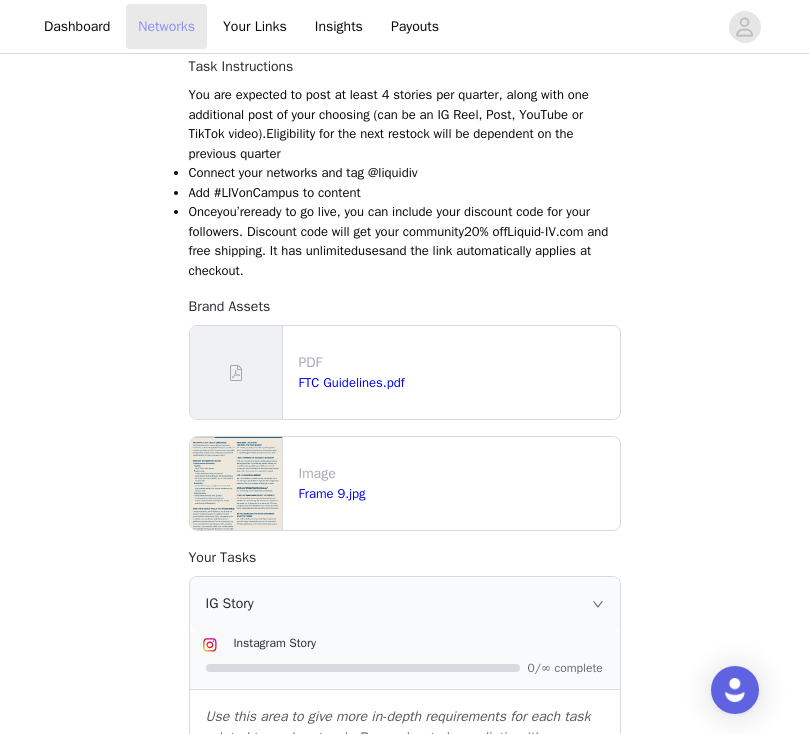 click on "Networks" at bounding box center (166, 26) 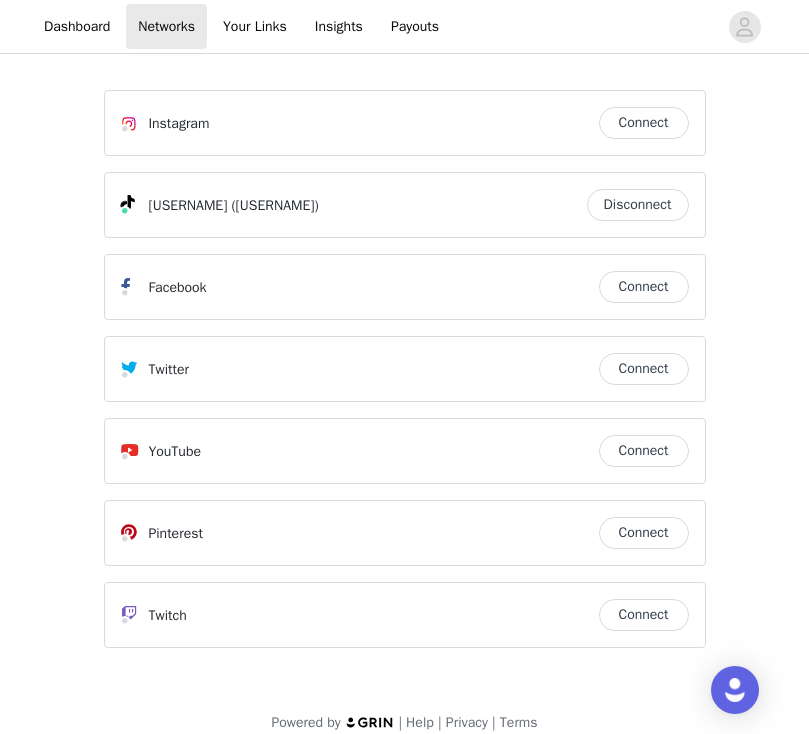 click on "Instagram Connect
[USERNAME]
Disconnect Facebook Connect Twitter Connect YouTube Connect Pinterest Connect Twitch Connect Powered by | Help | Privacy | Terms" at bounding box center (404, 407) 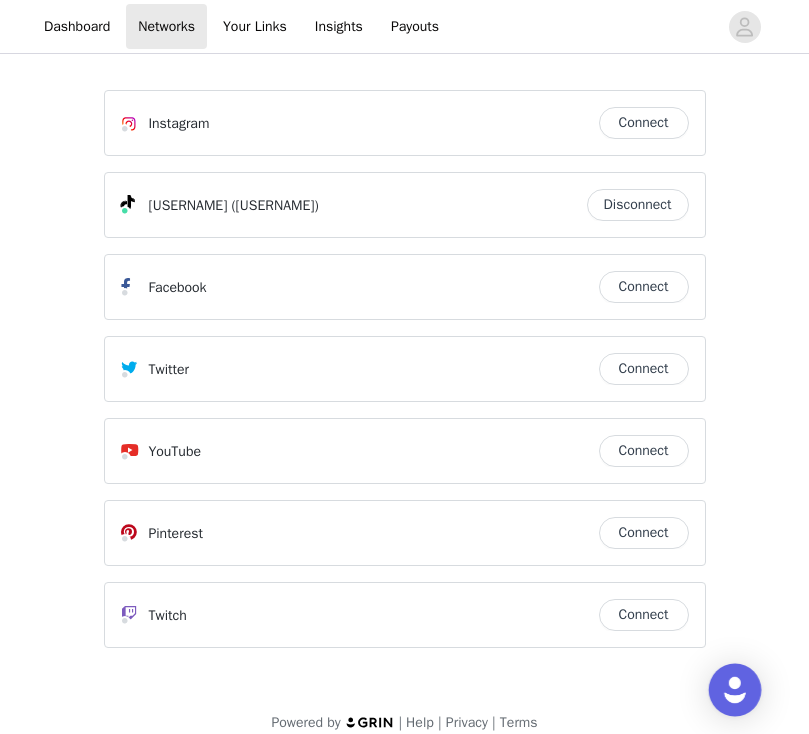 click at bounding box center [735, 690] 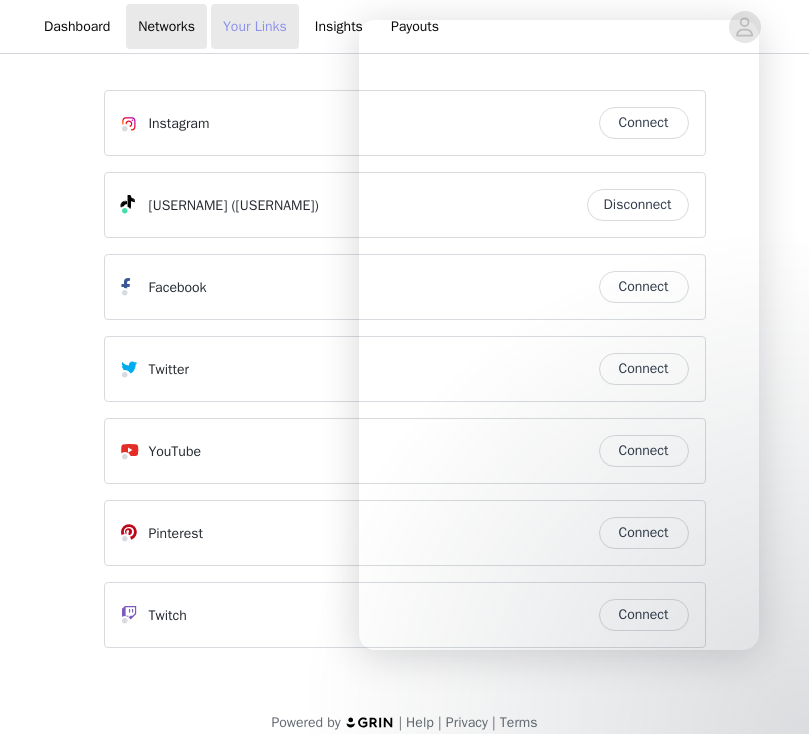 click on "Your Links" at bounding box center [255, 26] 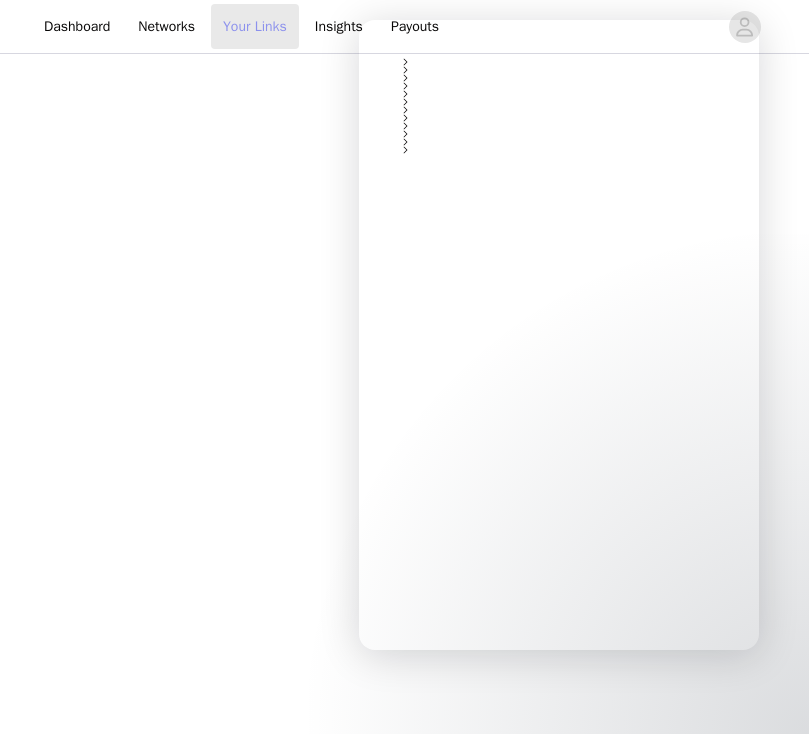 select on "12" 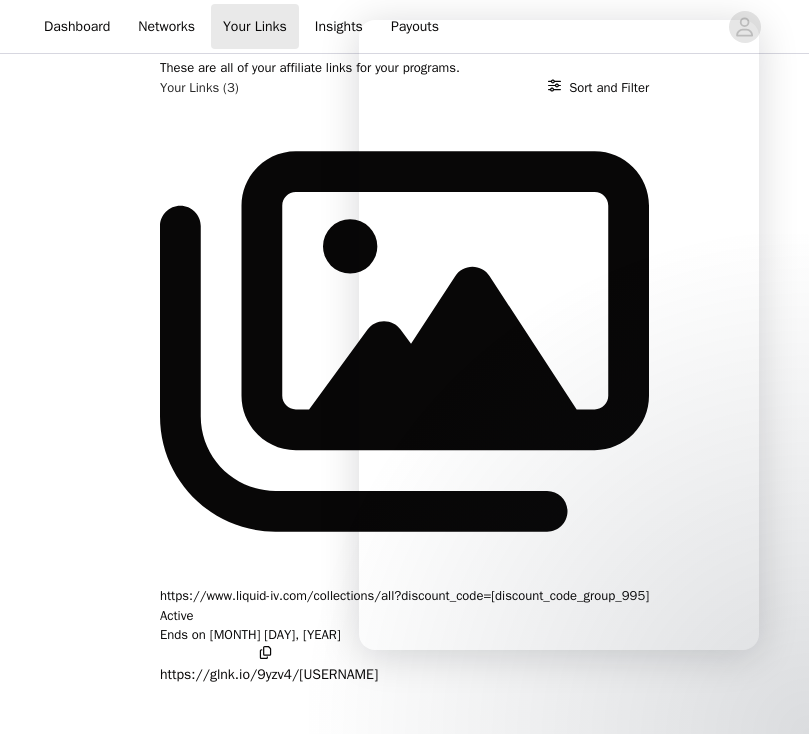 click on "These are all of your affiliate links for your programs. Your Links (3) Sort and Filter https://www.liquid-iv.com/collections/all?discount_code=[discount_code_group_995] Active Ends on [MONTH] [DAY], [YEAR] https://glnk.io/9yzv4/[USERNAME] https://www.liquid-iv.com/collections/all?discount_code=[discount_code_group_995] Active Ends on [MONTH] [DAY], [YEAR] https://glnk.io/koyv/[USERNAME] https://www.liquid-iv.com/collections/all?discount_code=[discount_code_group_292] Active Ends on [MONTH] [DAY], [YEAR] https://glnk.io/qv1w/[USERNAME] 1 - Optional 6 per page 12 per page 24 per page" at bounding box center (404, 1042) 